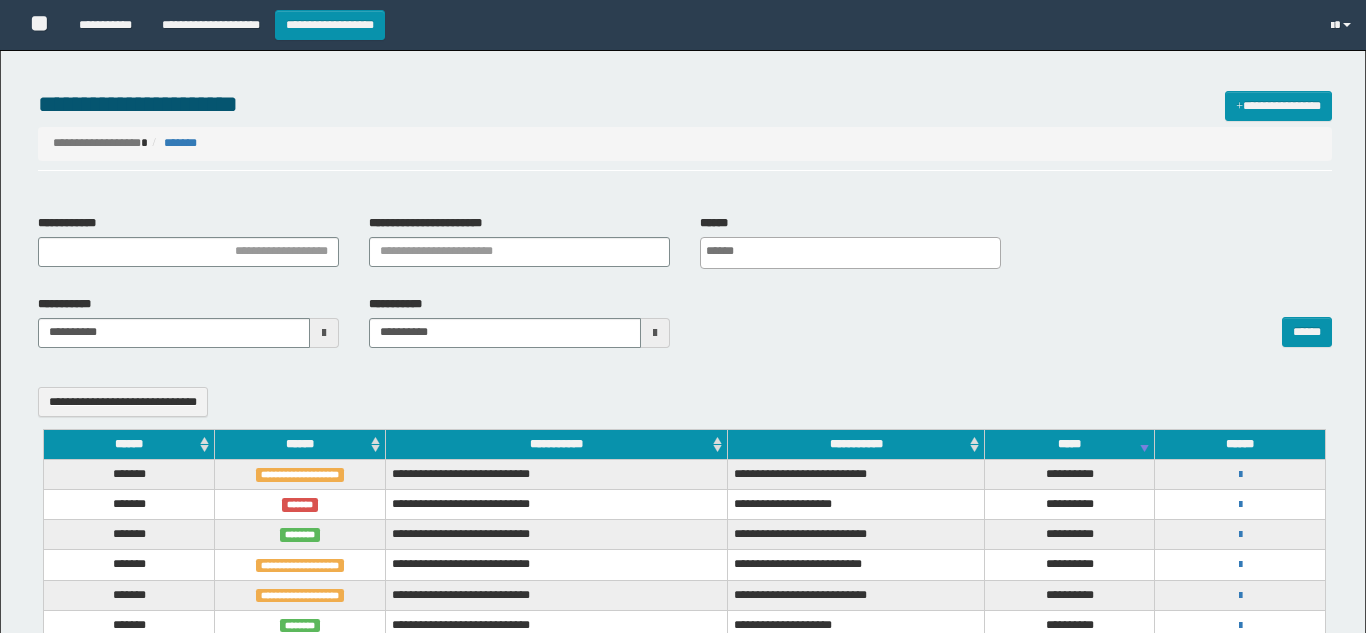 select 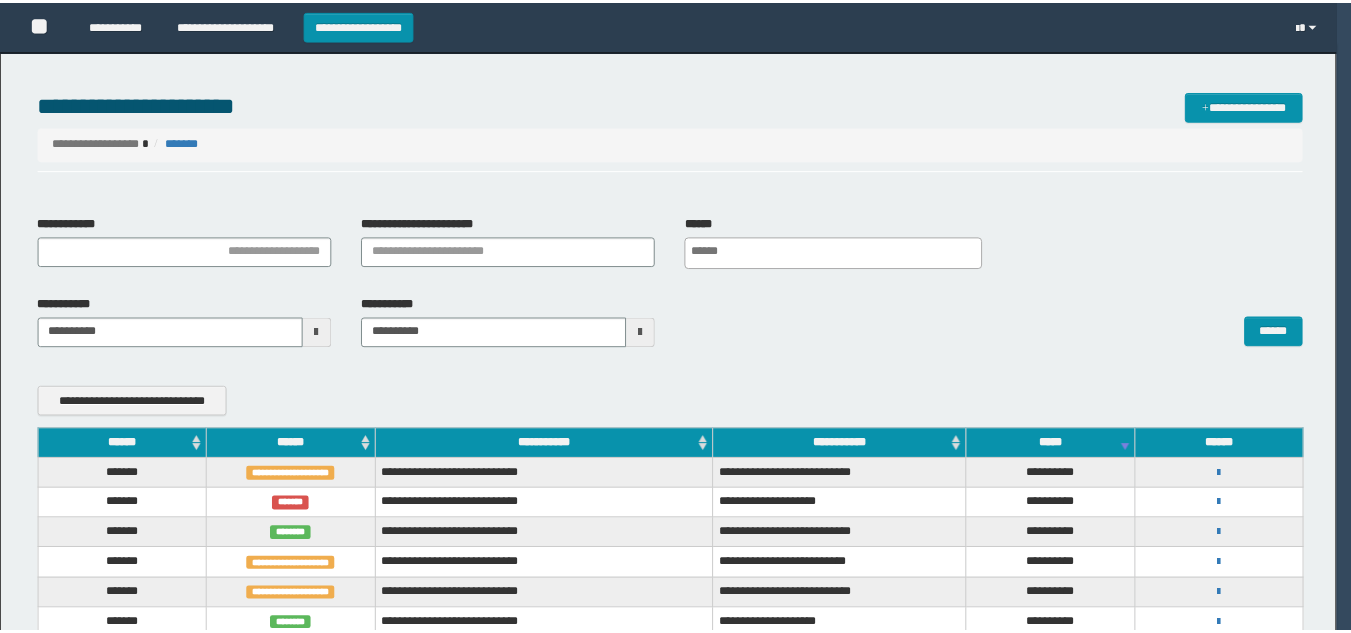 scroll, scrollTop: 0, scrollLeft: 0, axis: both 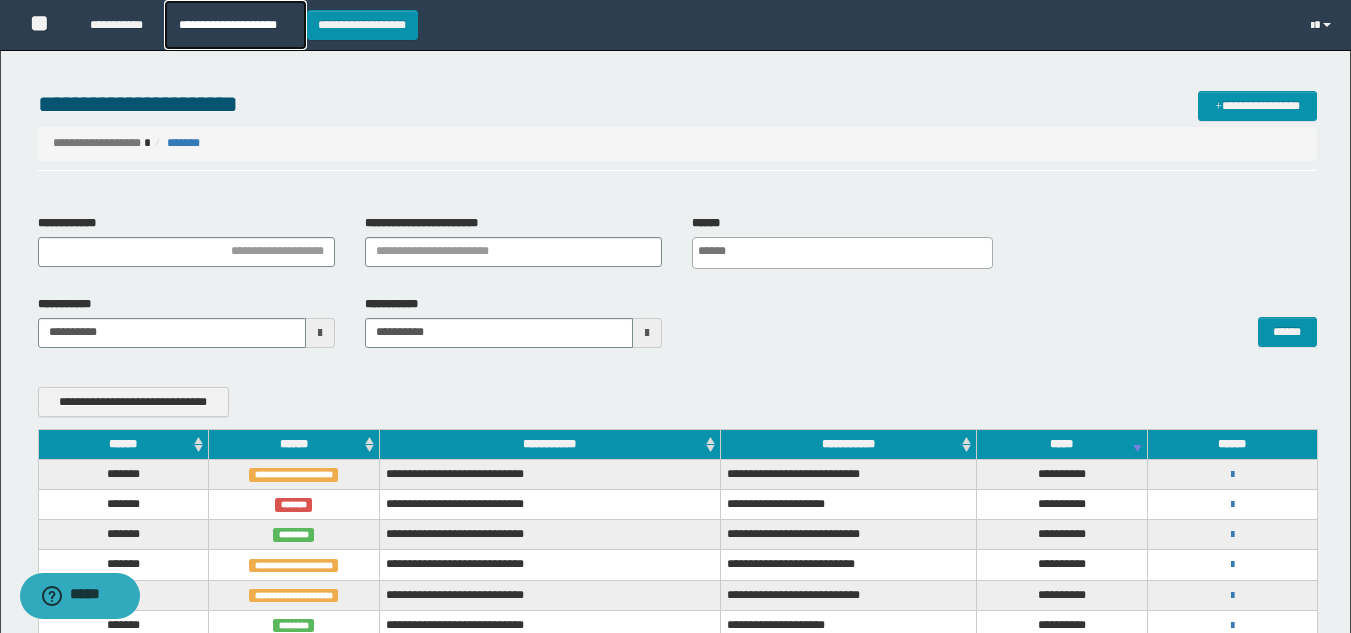 click on "**********" at bounding box center [235, 25] 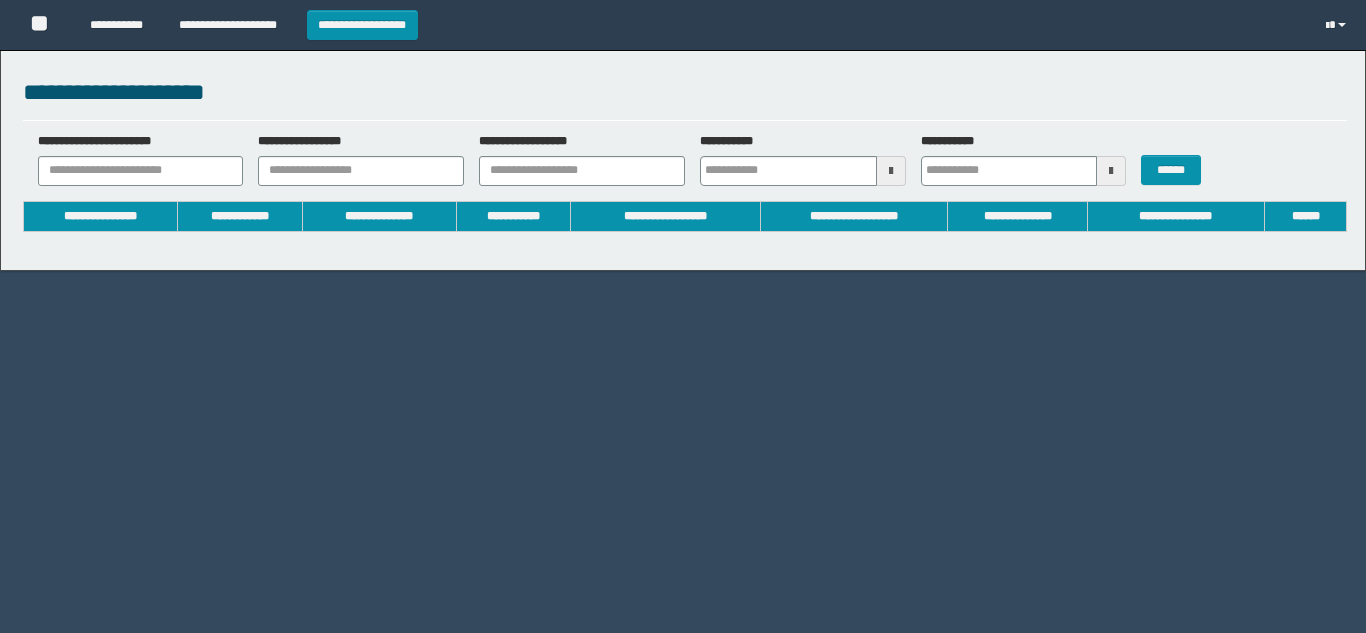 scroll, scrollTop: 0, scrollLeft: 0, axis: both 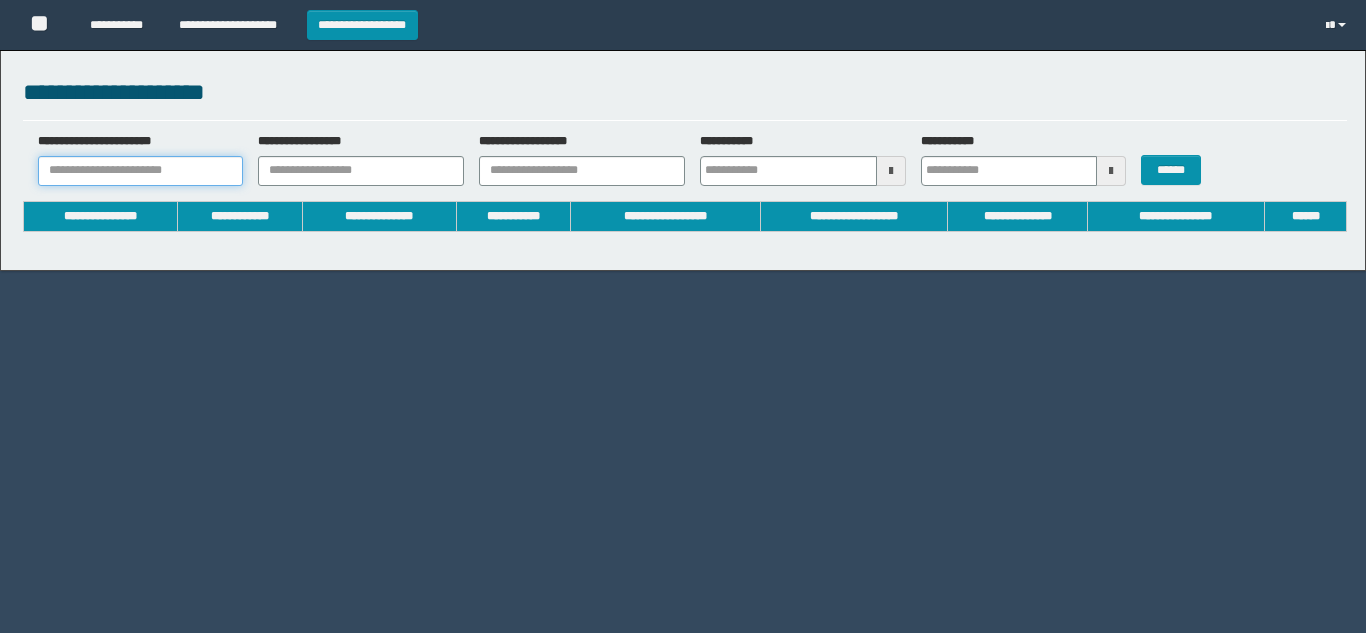 type on "**********" 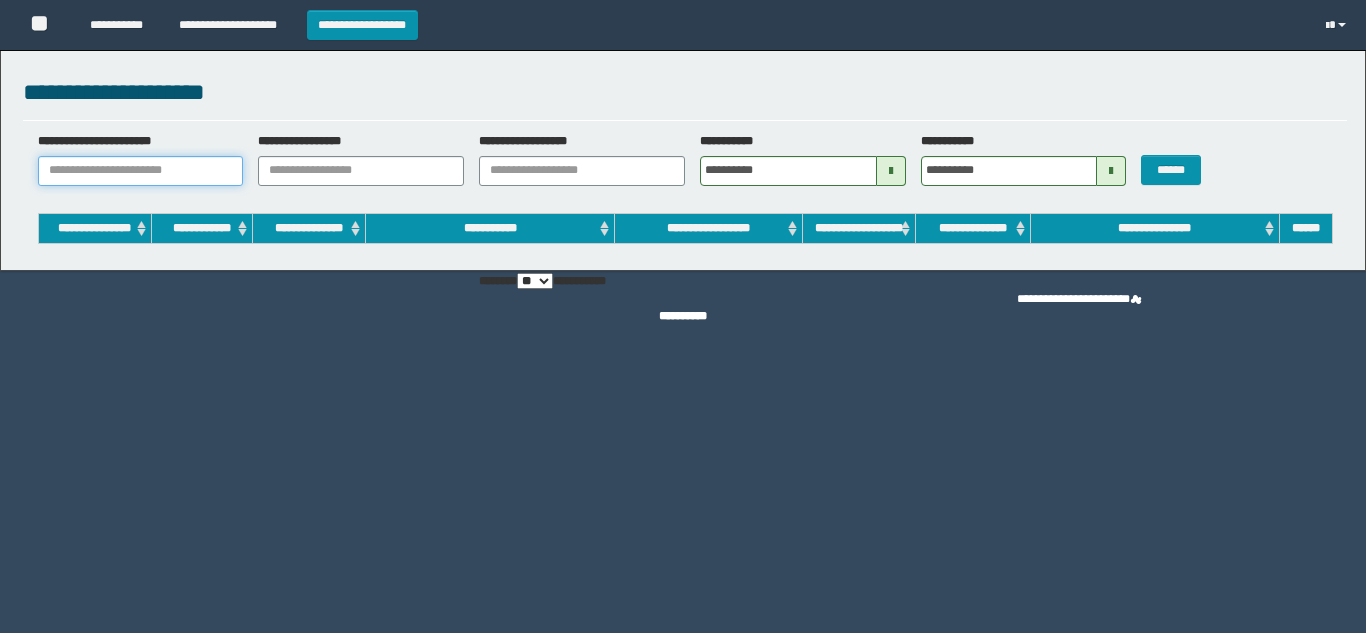 drag, startPoint x: 144, startPoint y: 174, endPoint x: 379, endPoint y: 275, distance: 255.78506 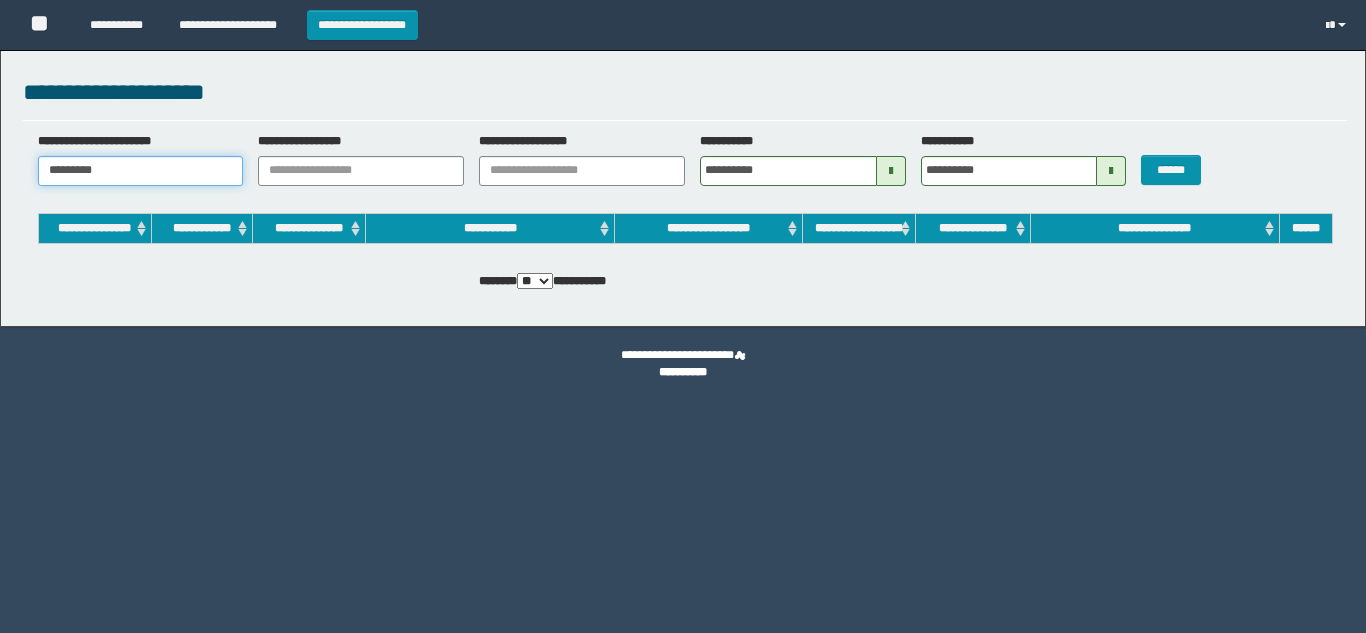 type 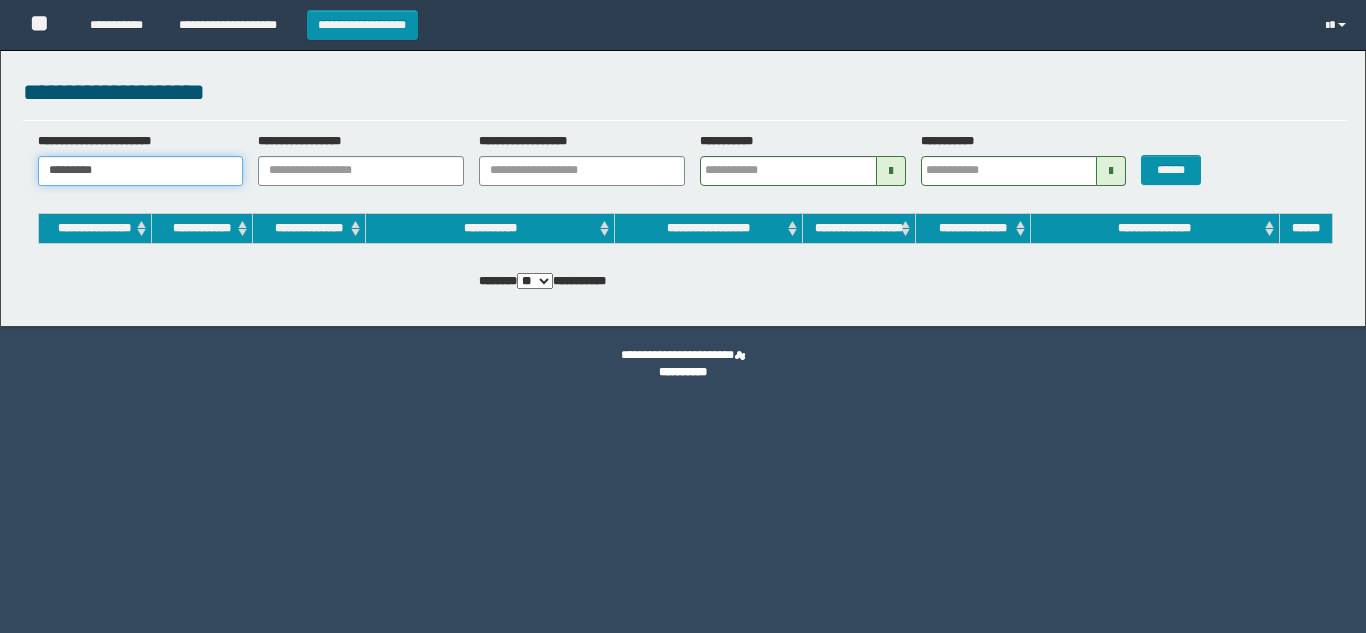 type 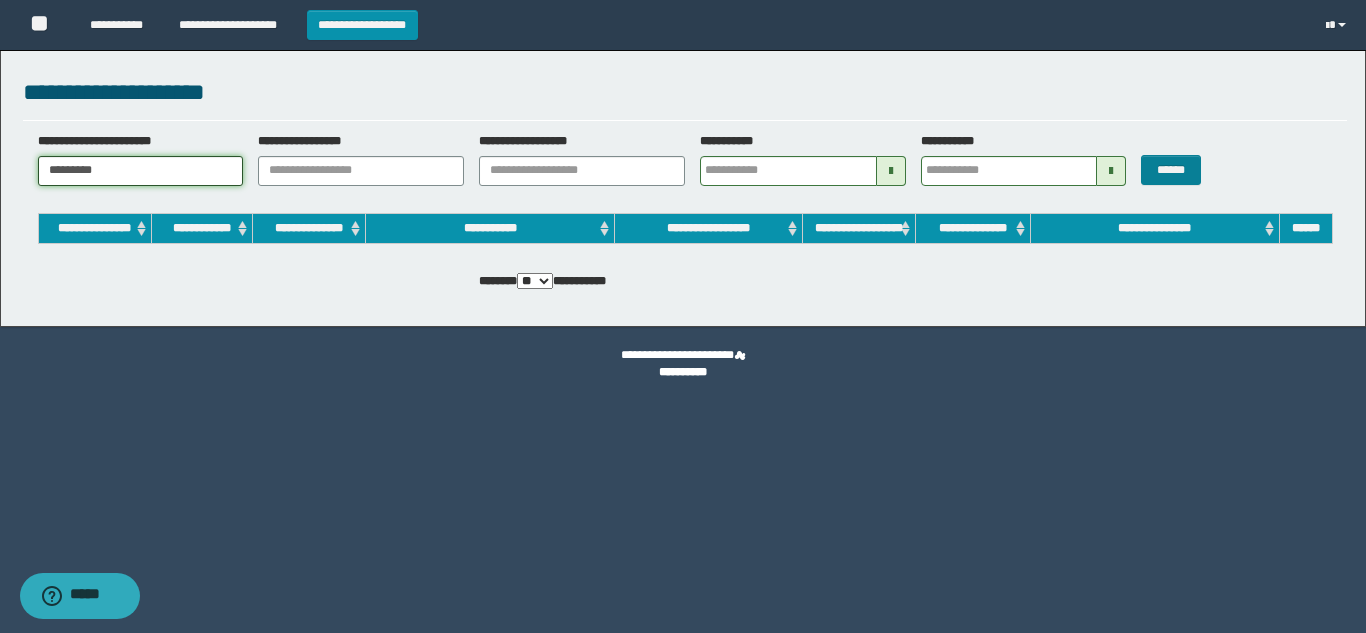 type on "*********" 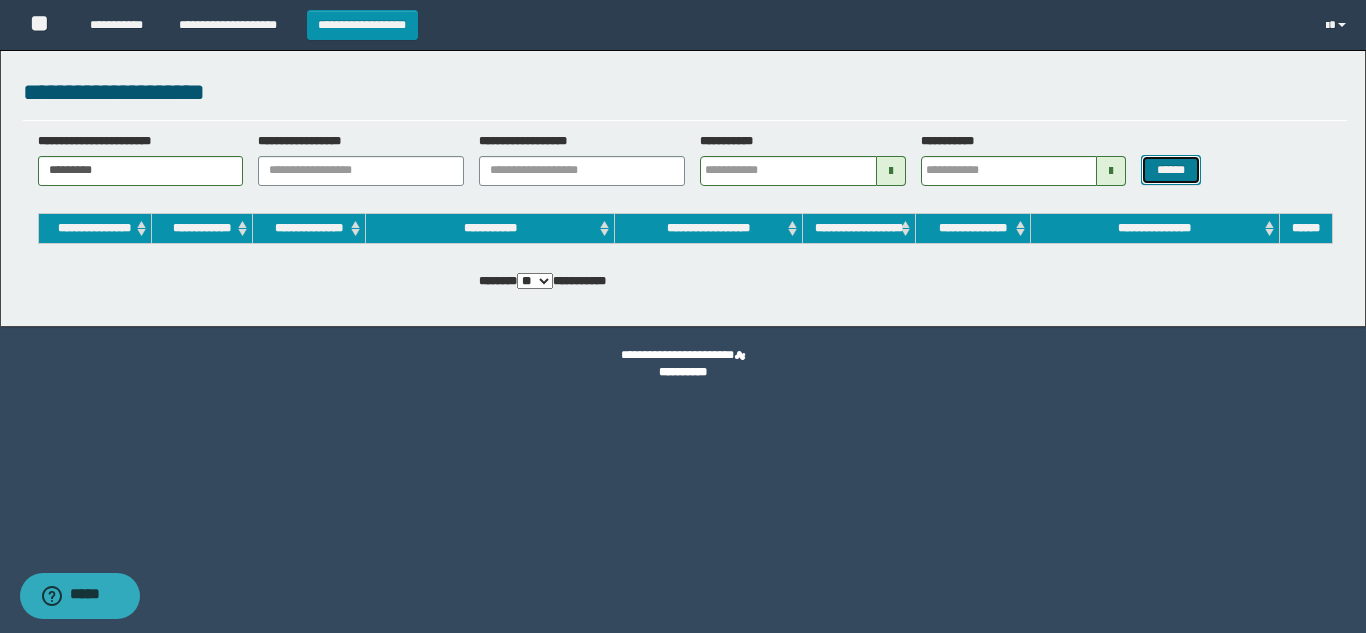 click on "******" at bounding box center [1170, 170] 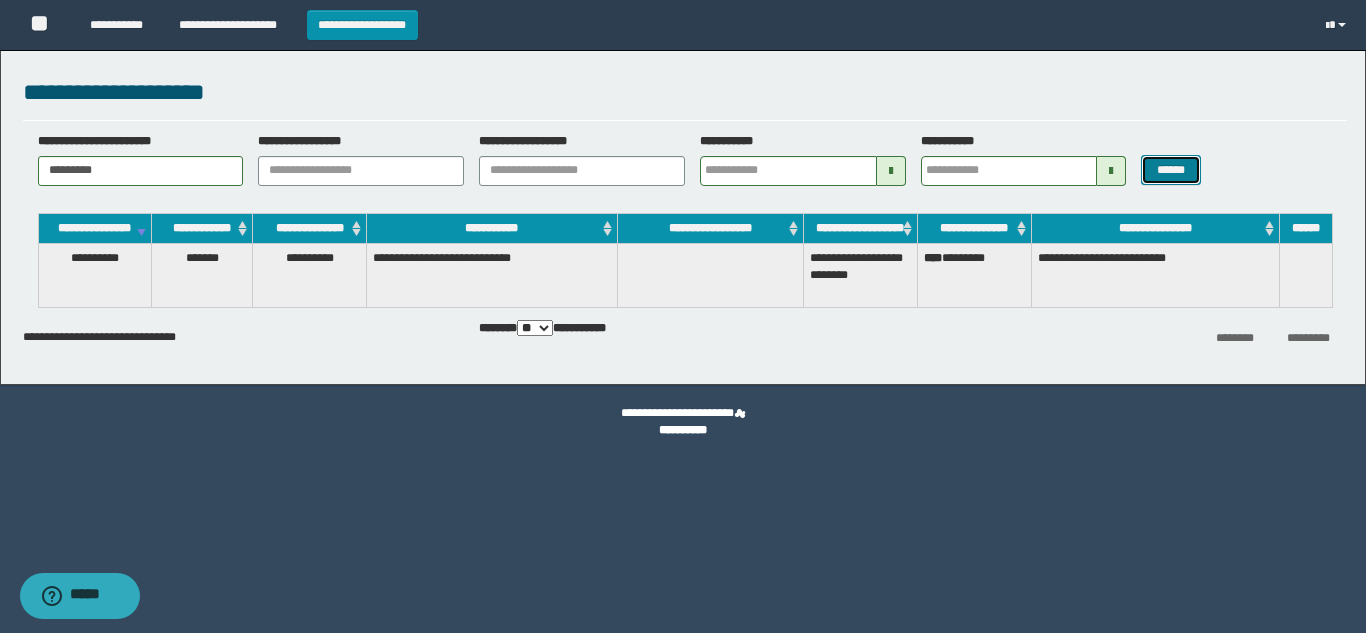 type 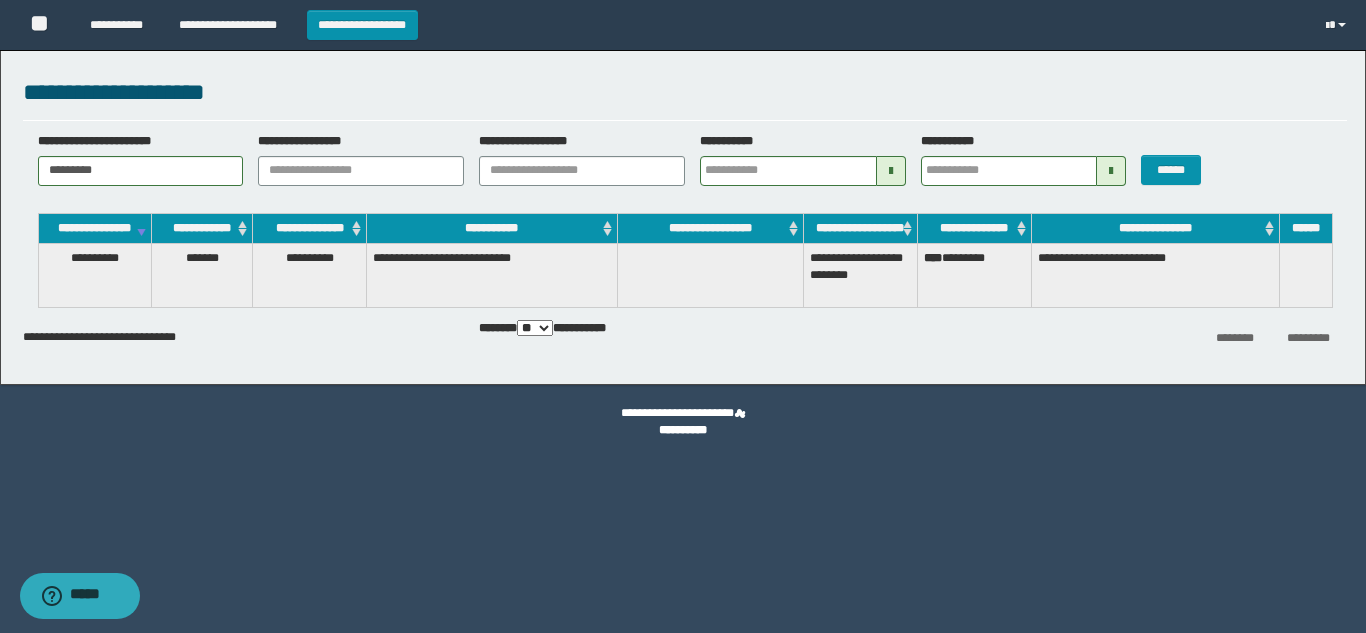 type 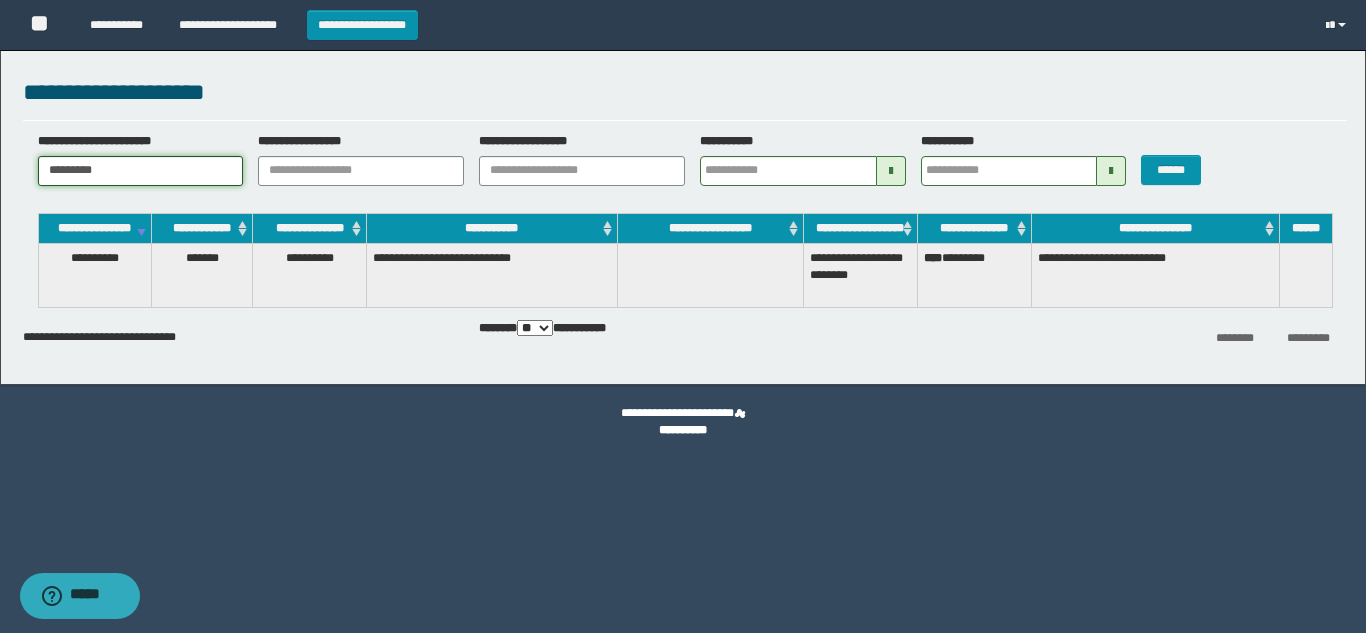 drag, startPoint x: 176, startPoint y: 174, endPoint x: -402, endPoint y: 177, distance: 578.0078 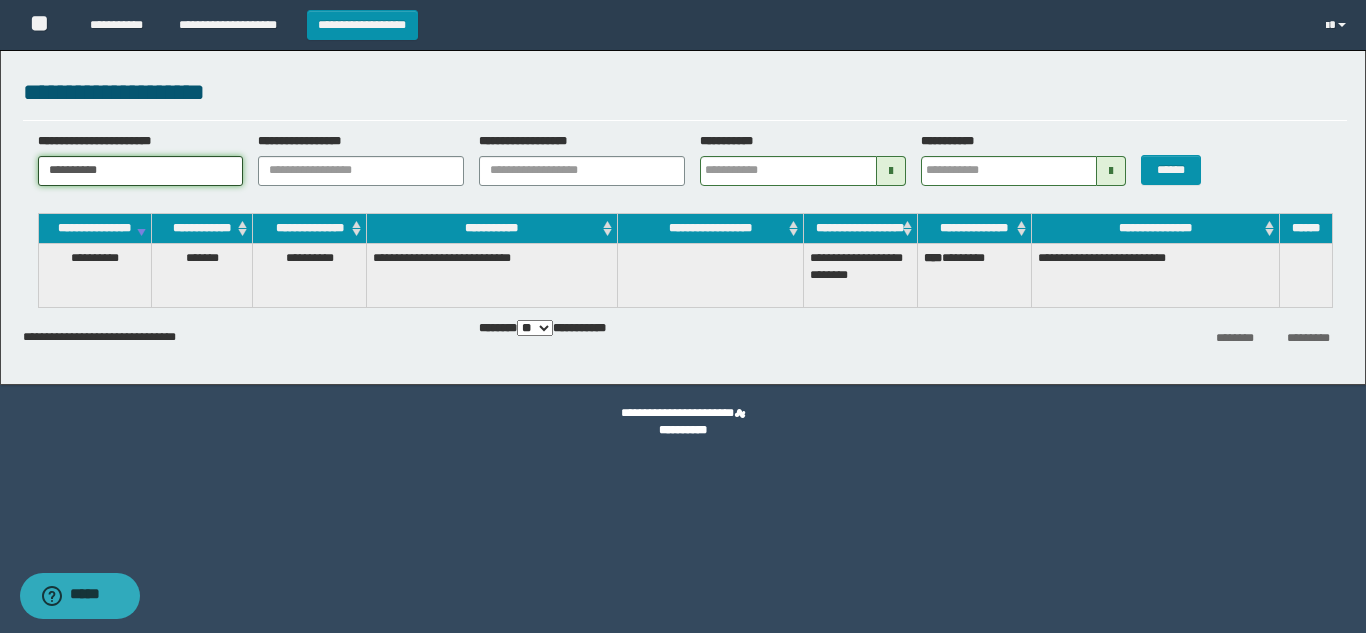 type 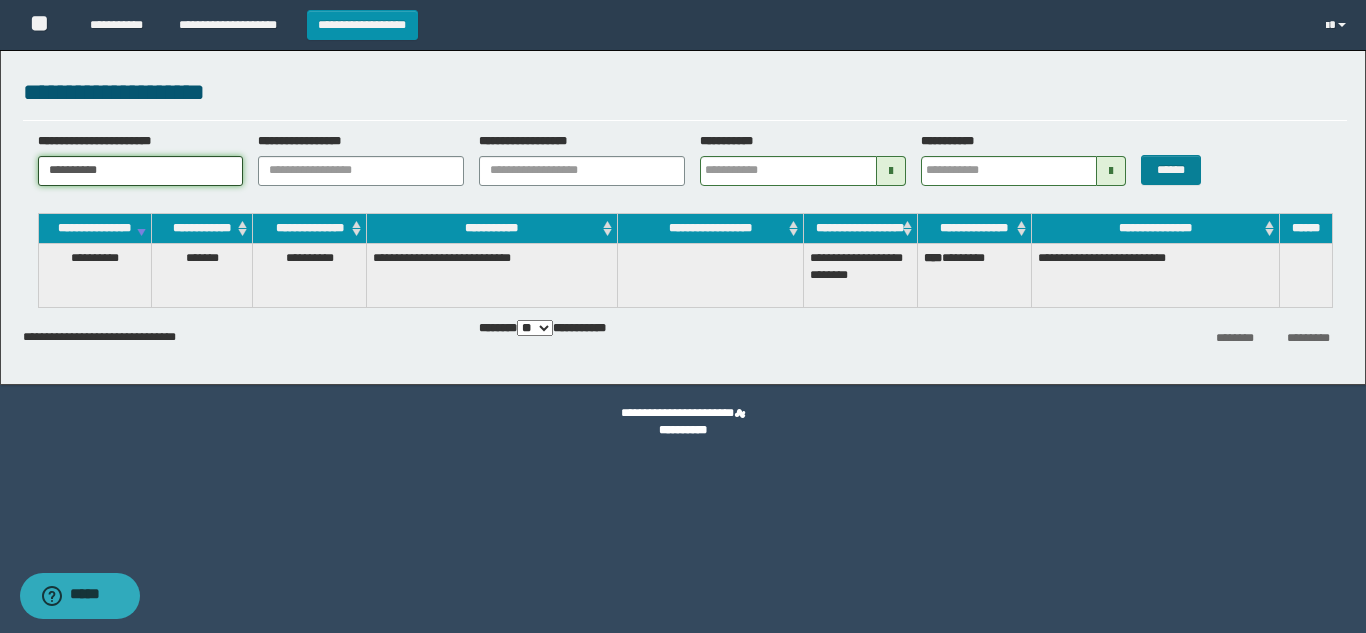 type on "**********" 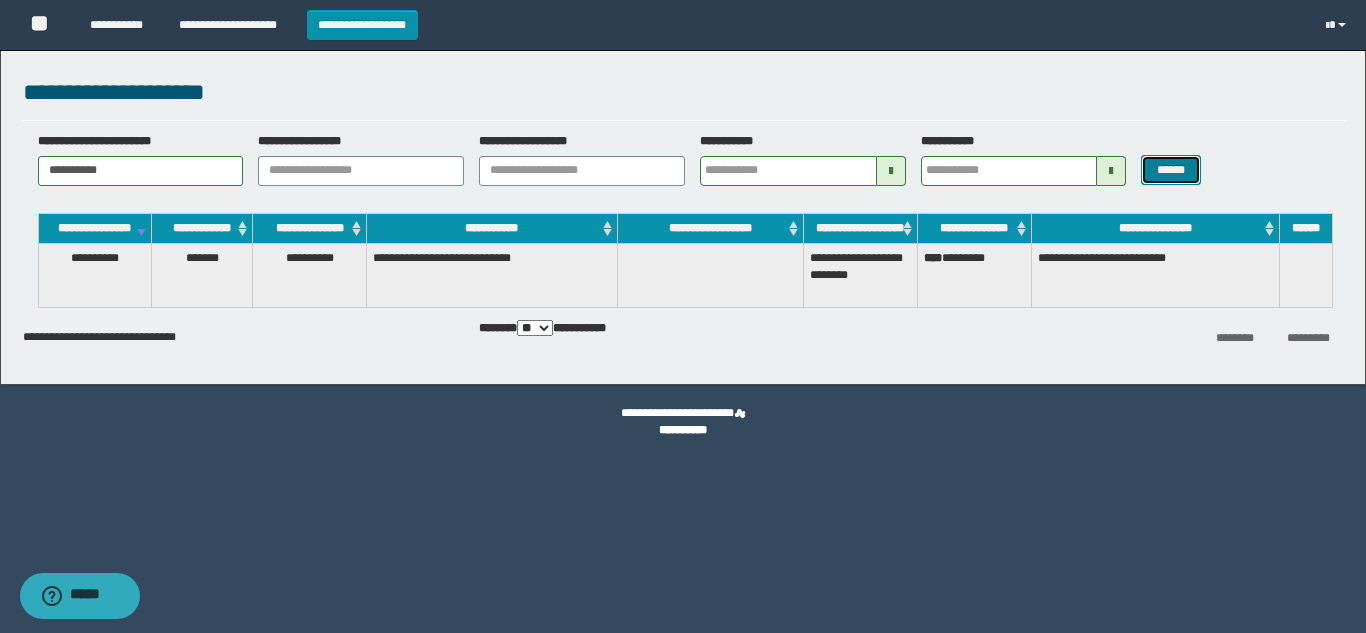 click on "******" at bounding box center (1170, 170) 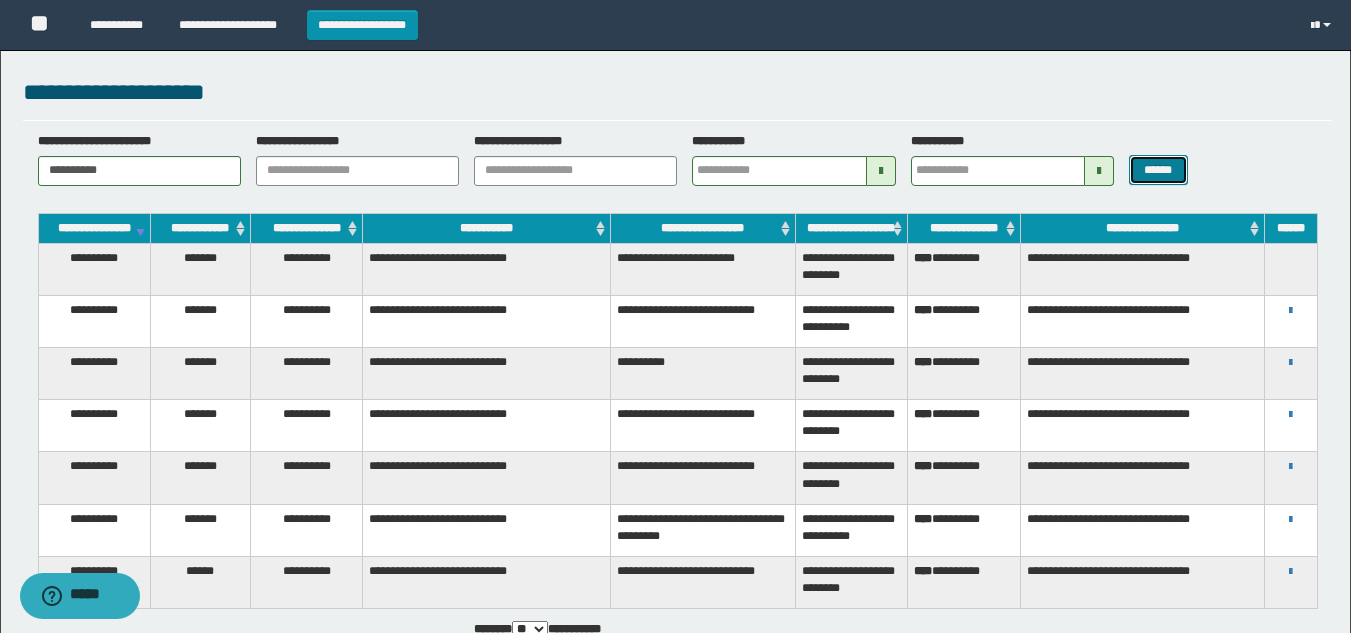 type 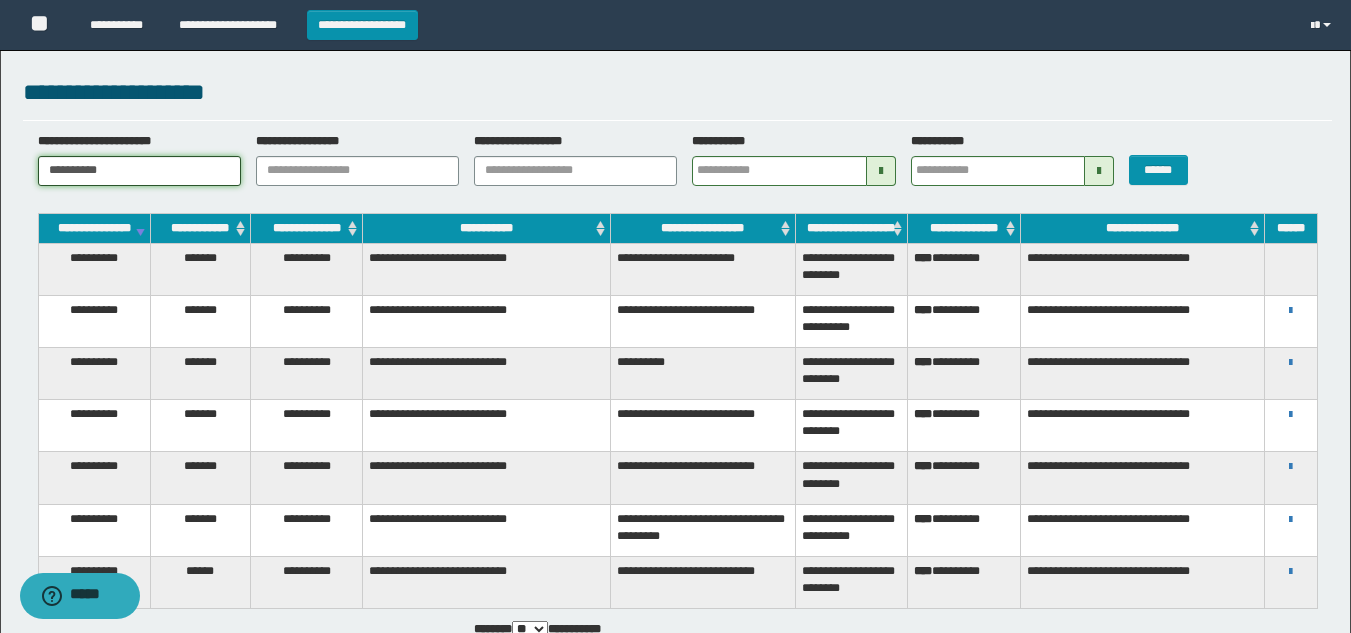 drag, startPoint x: 155, startPoint y: 172, endPoint x: -357, endPoint y: 178, distance: 512.03516 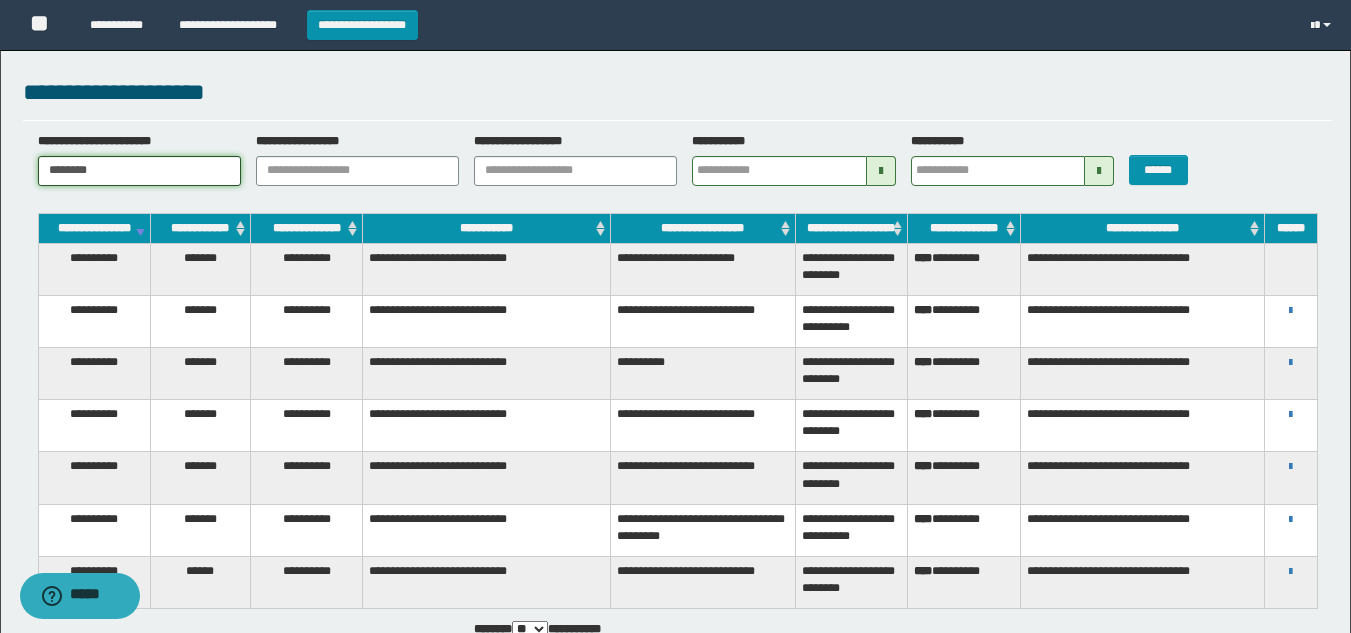 type 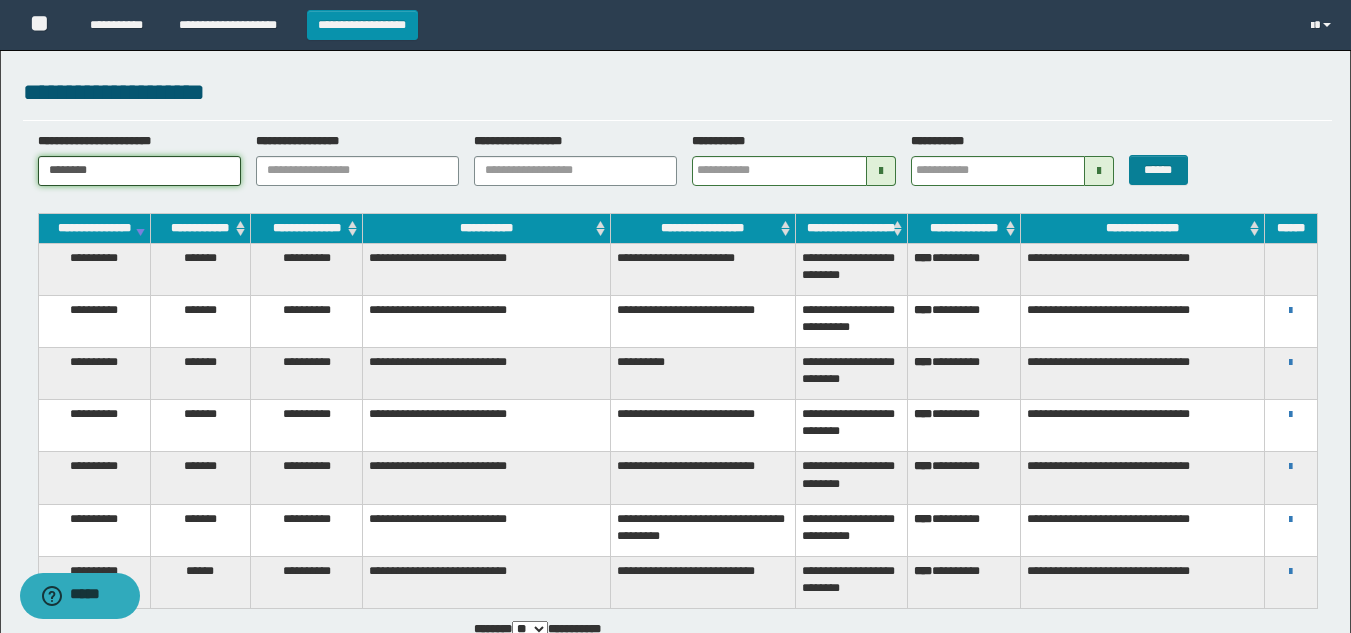 type on "********" 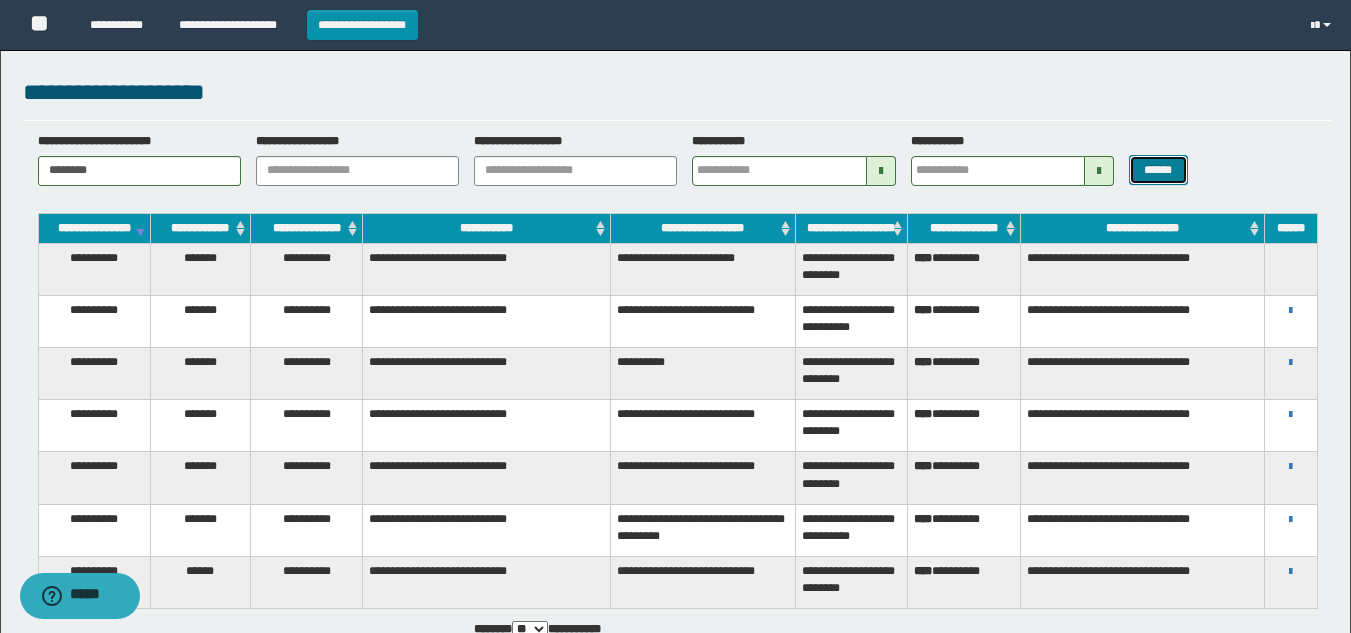 click on "******" at bounding box center [1158, 170] 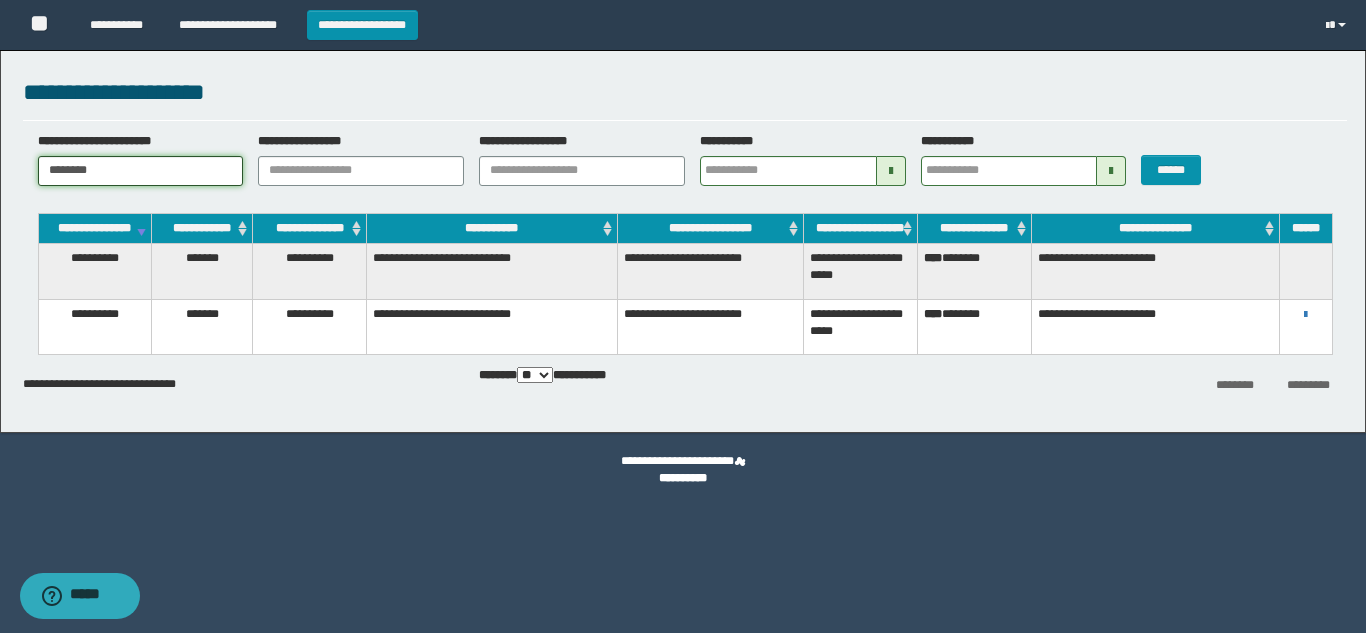 drag, startPoint x: 141, startPoint y: 171, endPoint x: -378, endPoint y: 154, distance: 519.2783 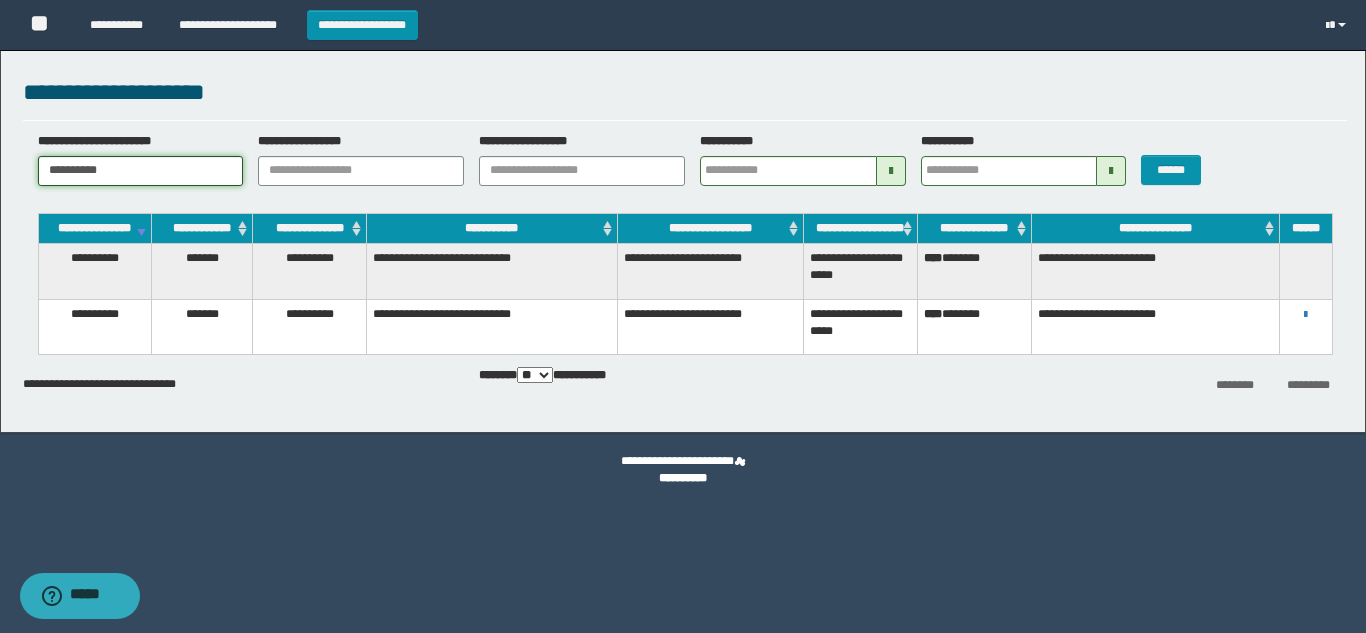 type 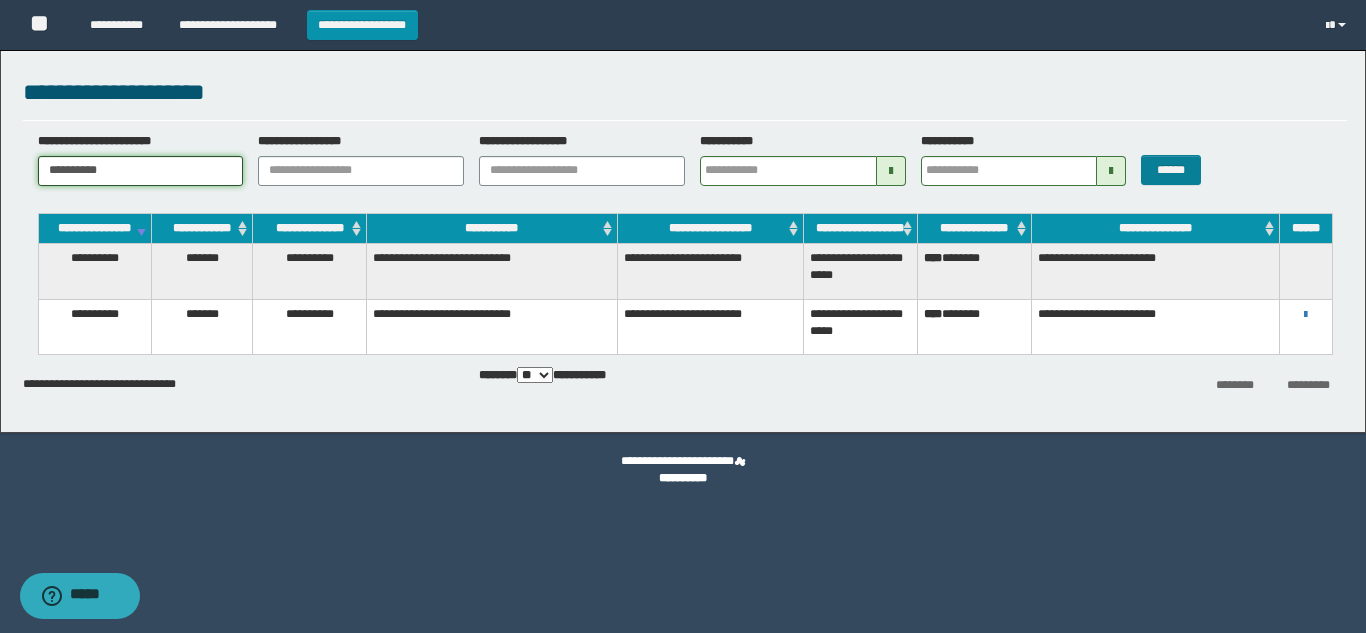 type on "**********" 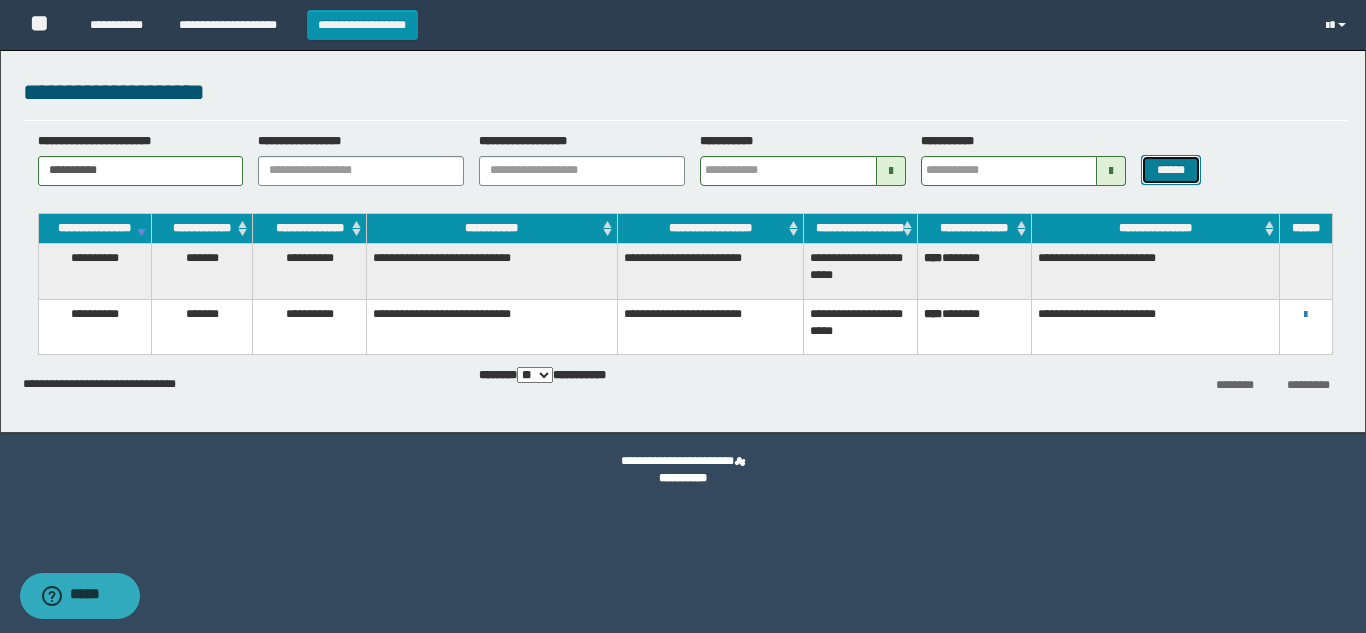 click on "******" at bounding box center (1170, 170) 